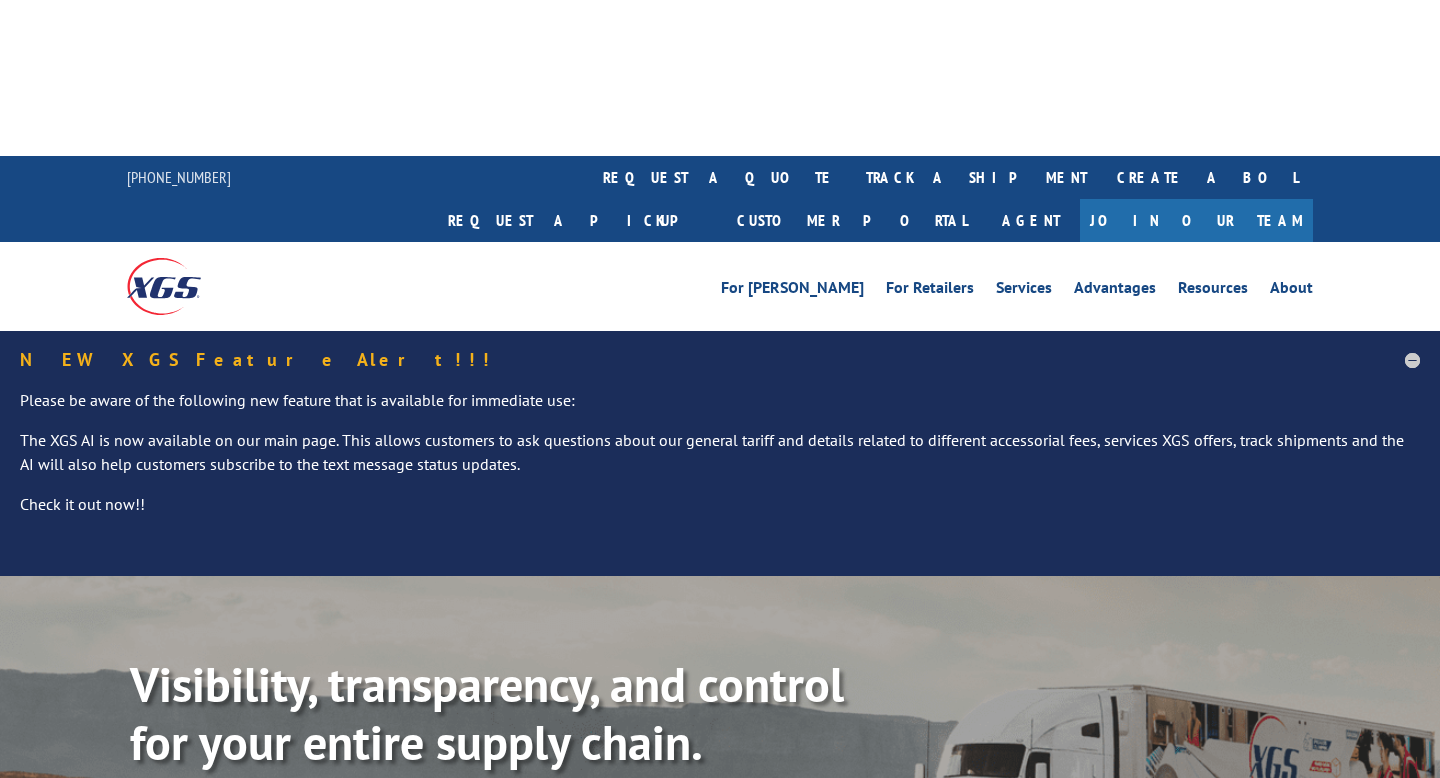 scroll, scrollTop: 491, scrollLeft: 0, axis: vertical 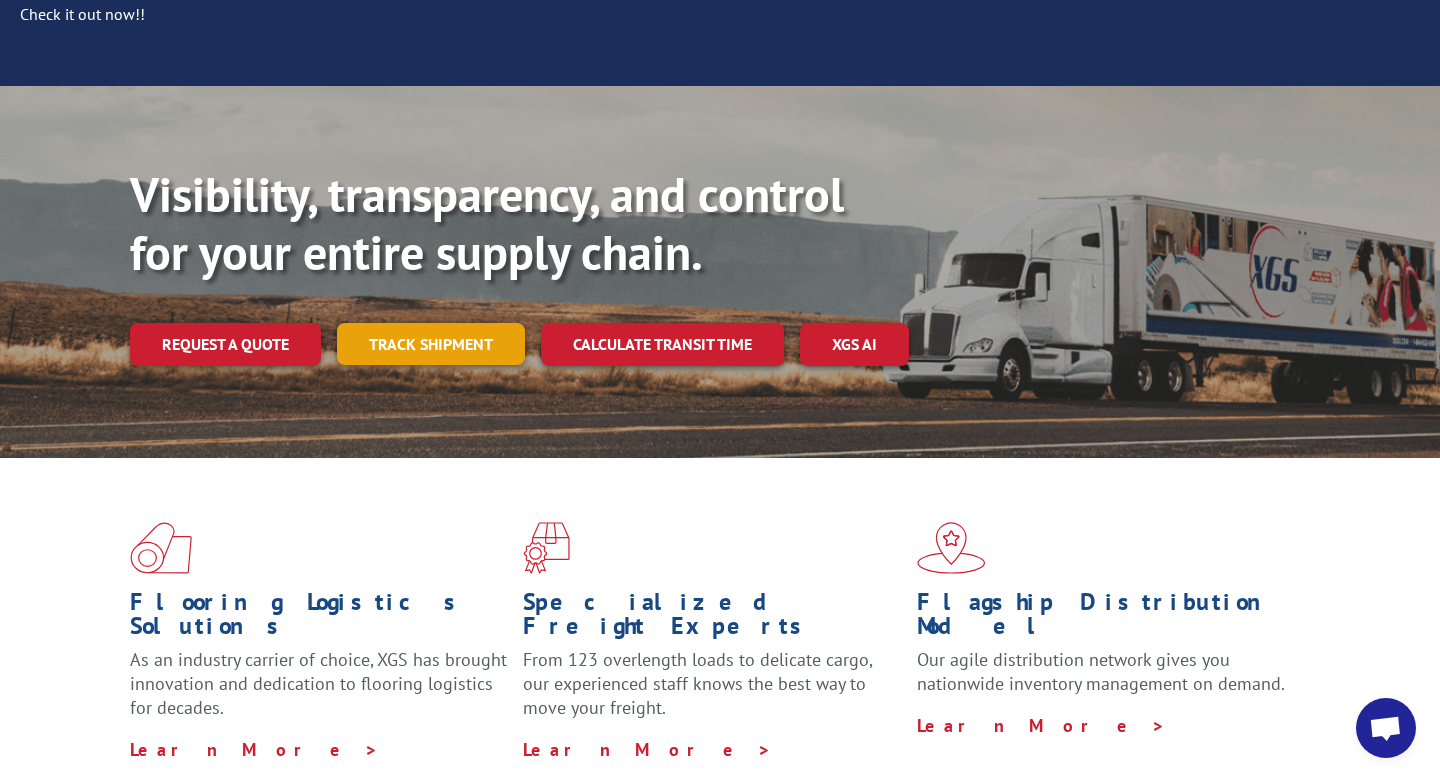 click on "Track shipment" at bounding box center [431, 344] 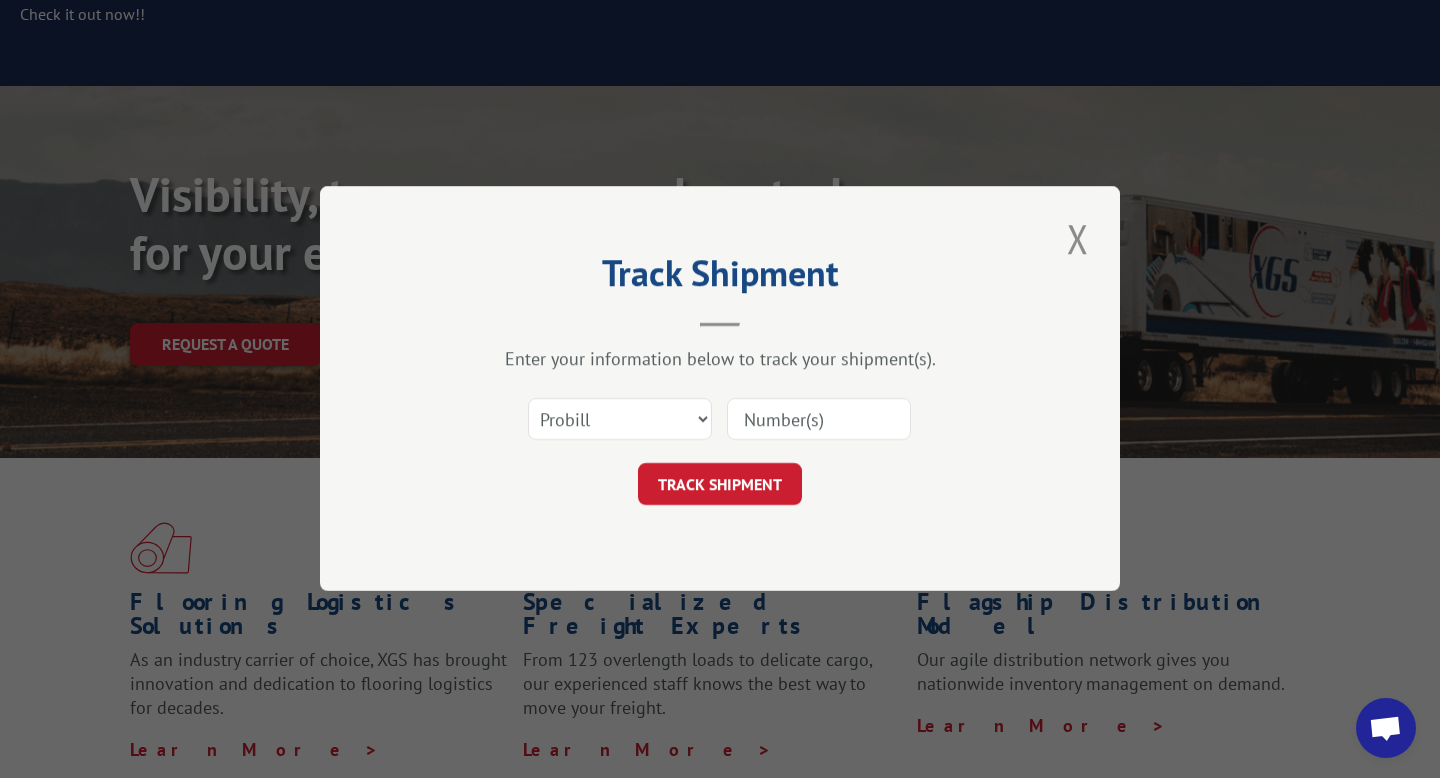 click at bounding box center (819, 420) 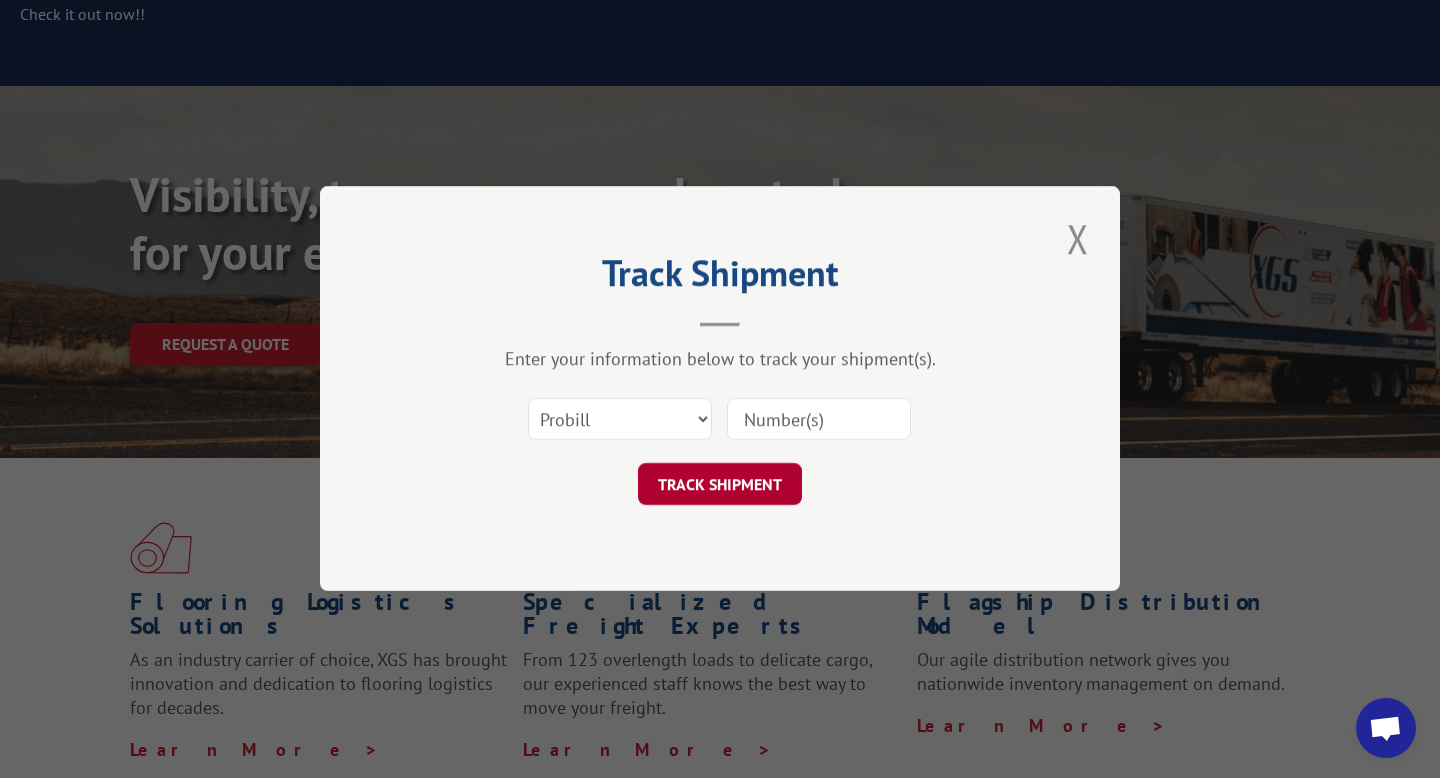 paste on "H987068" 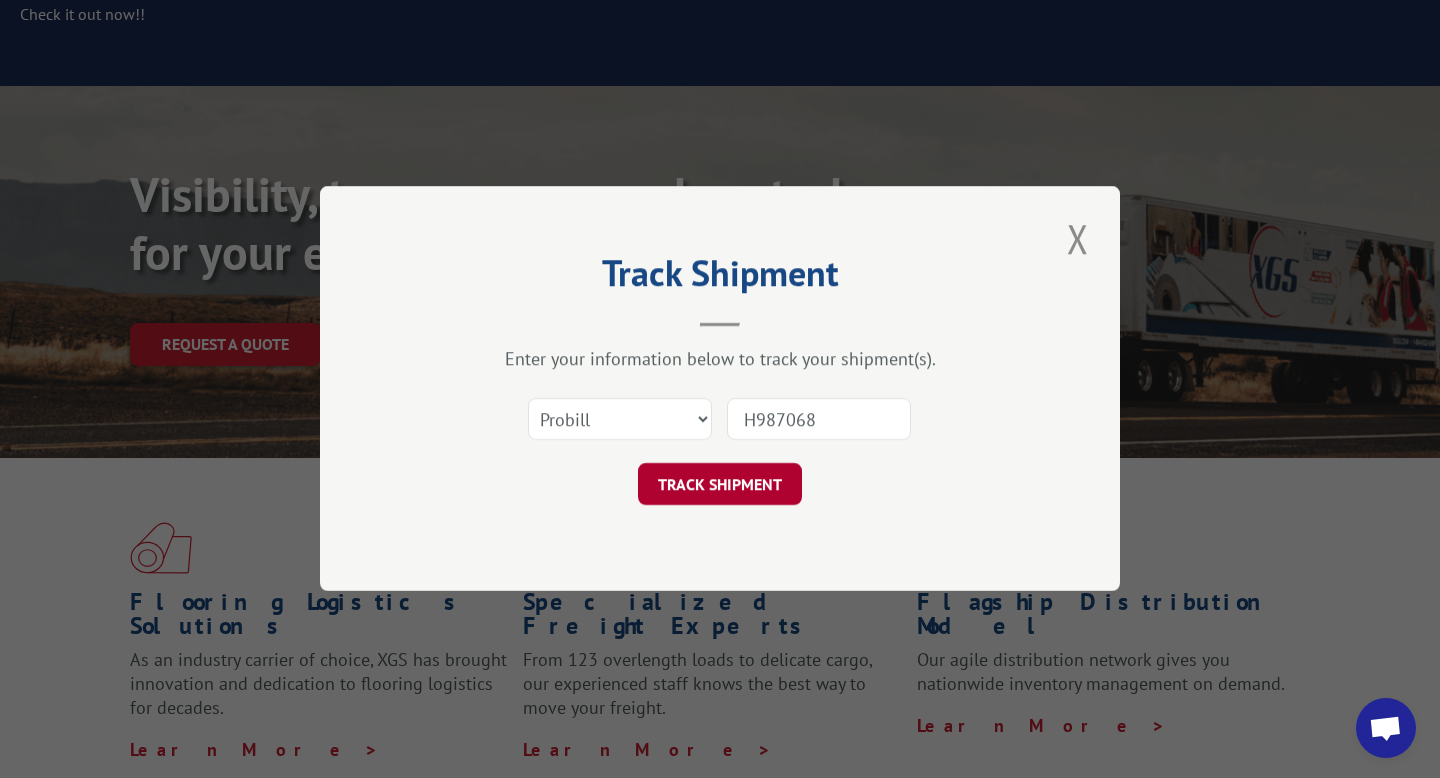 type on "H987068" 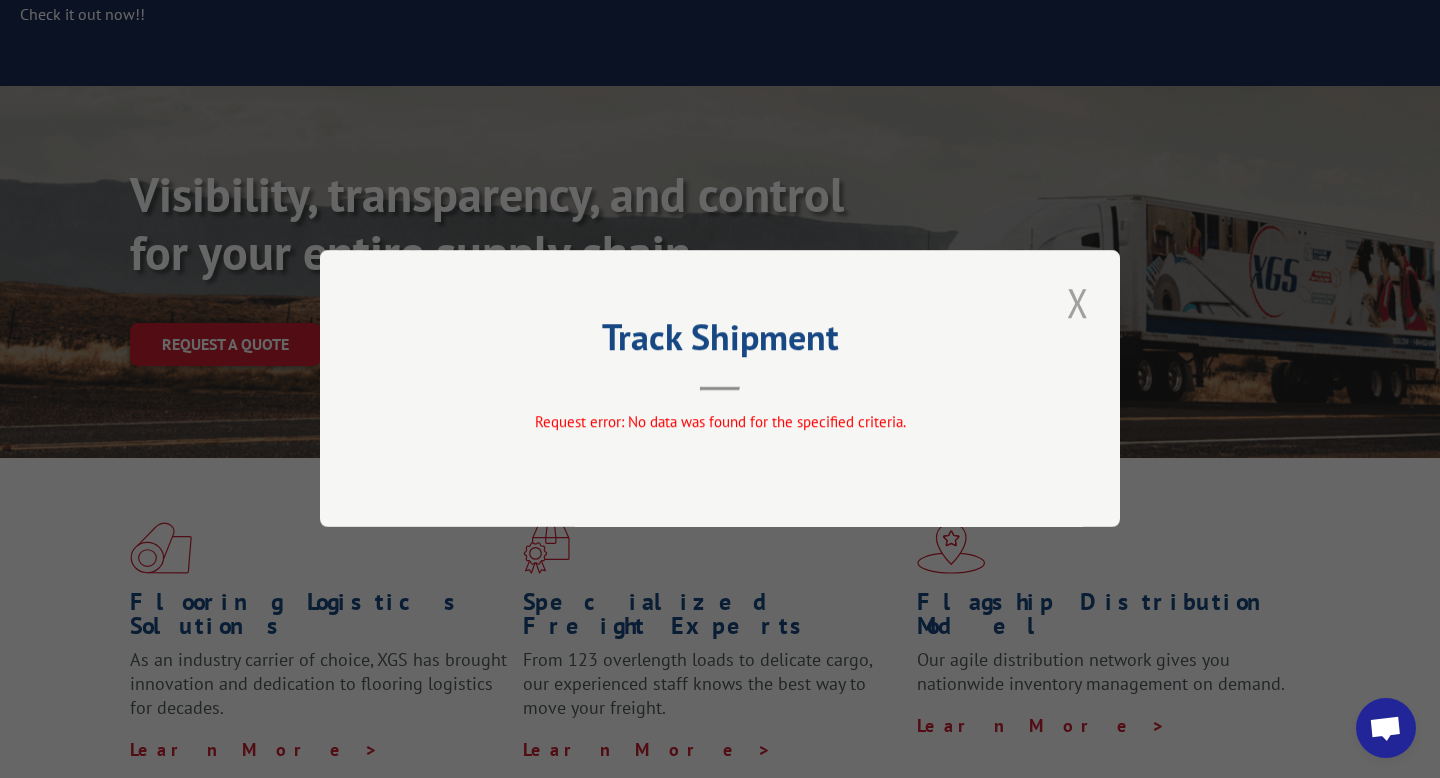 click at bounding box center (1078, 302) 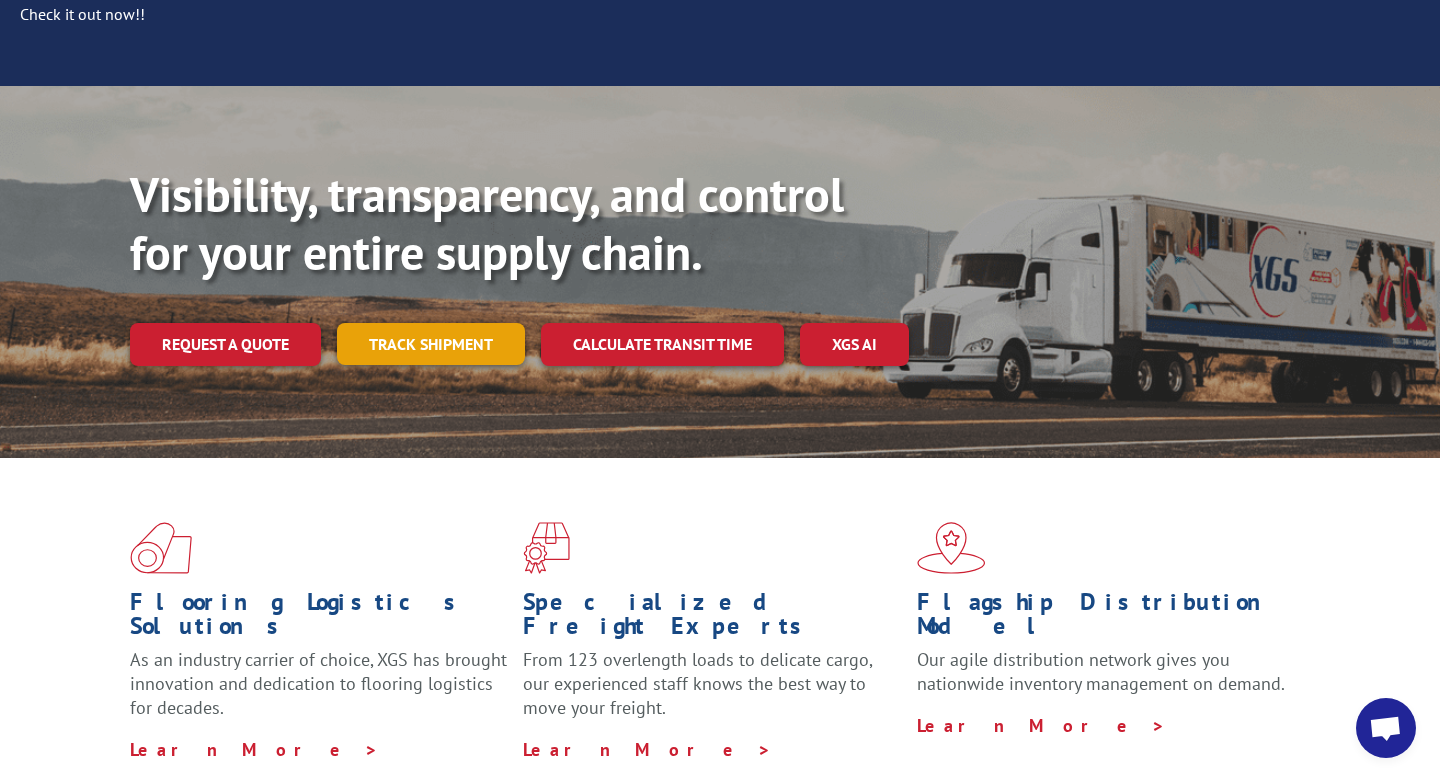 click on "Track shipment" at bounding box center (431, 344) 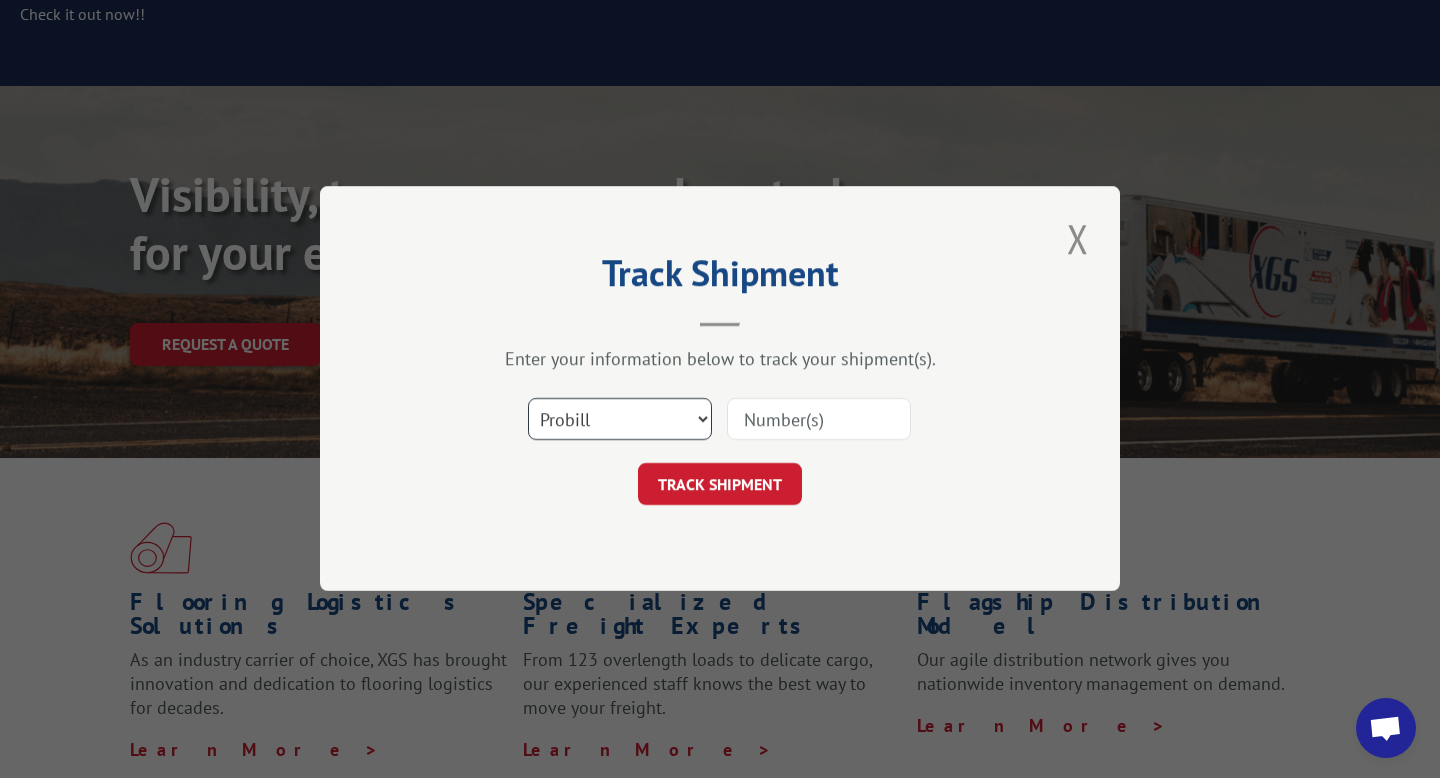 click on "Select category... Probill BOL PO" at bounding box center [620, 420] 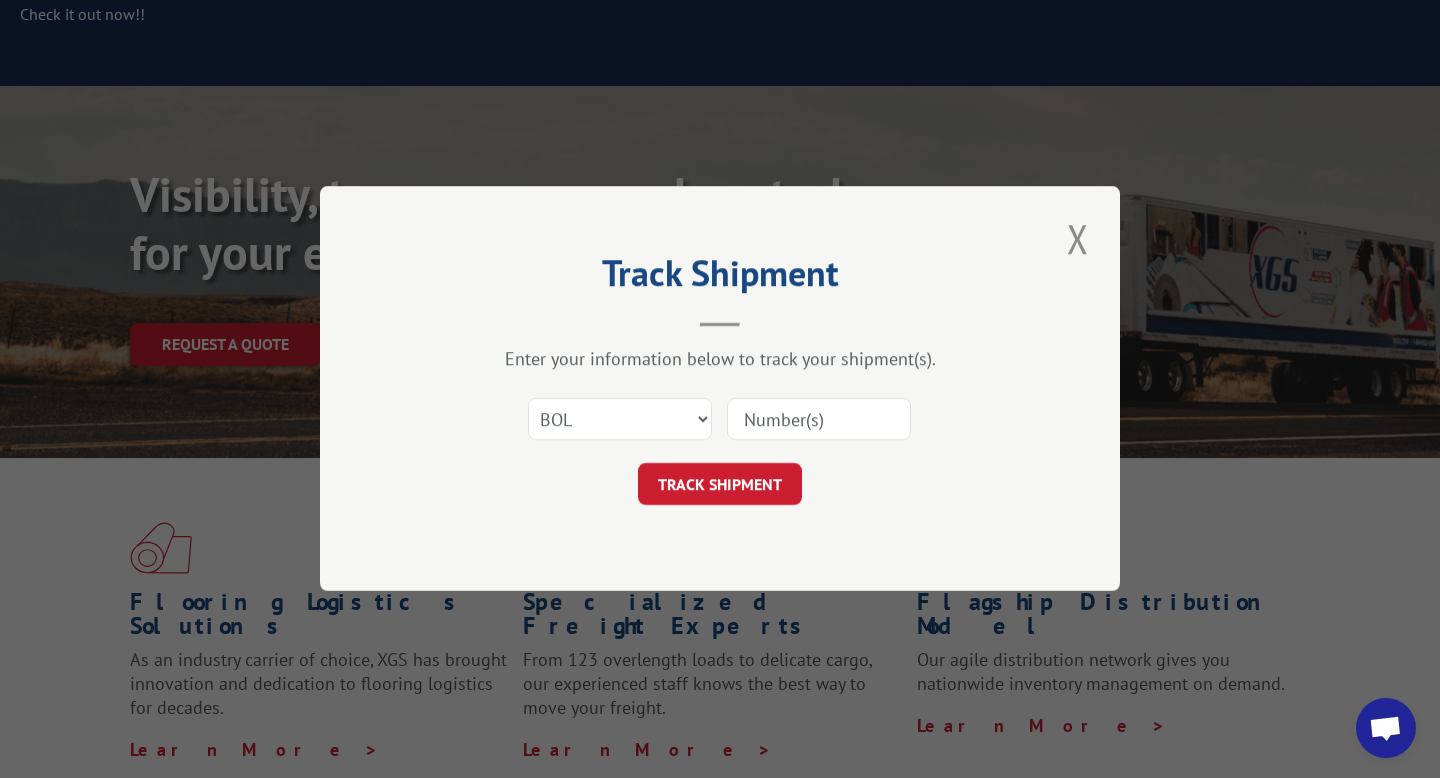 click at bounding box center [819, 420] 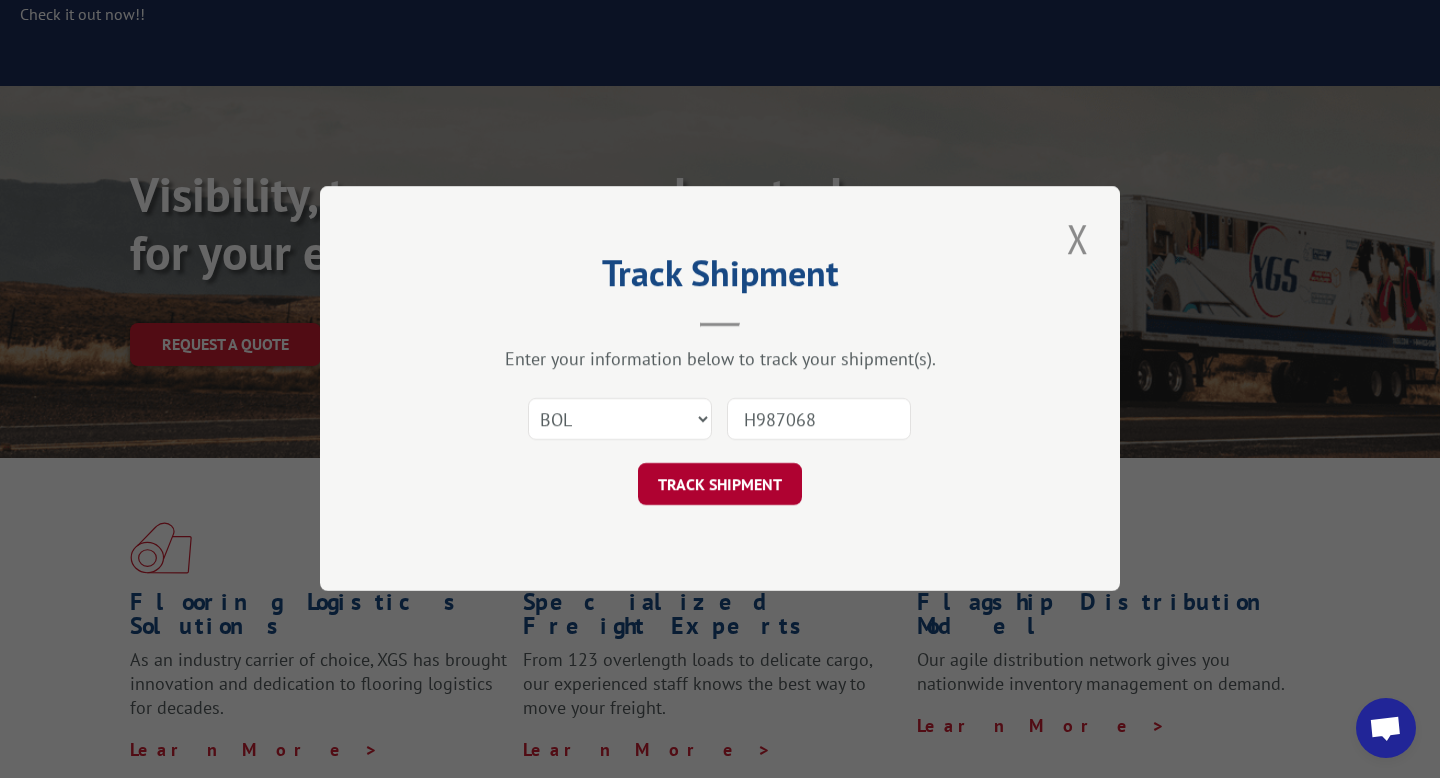 type on "H987068" 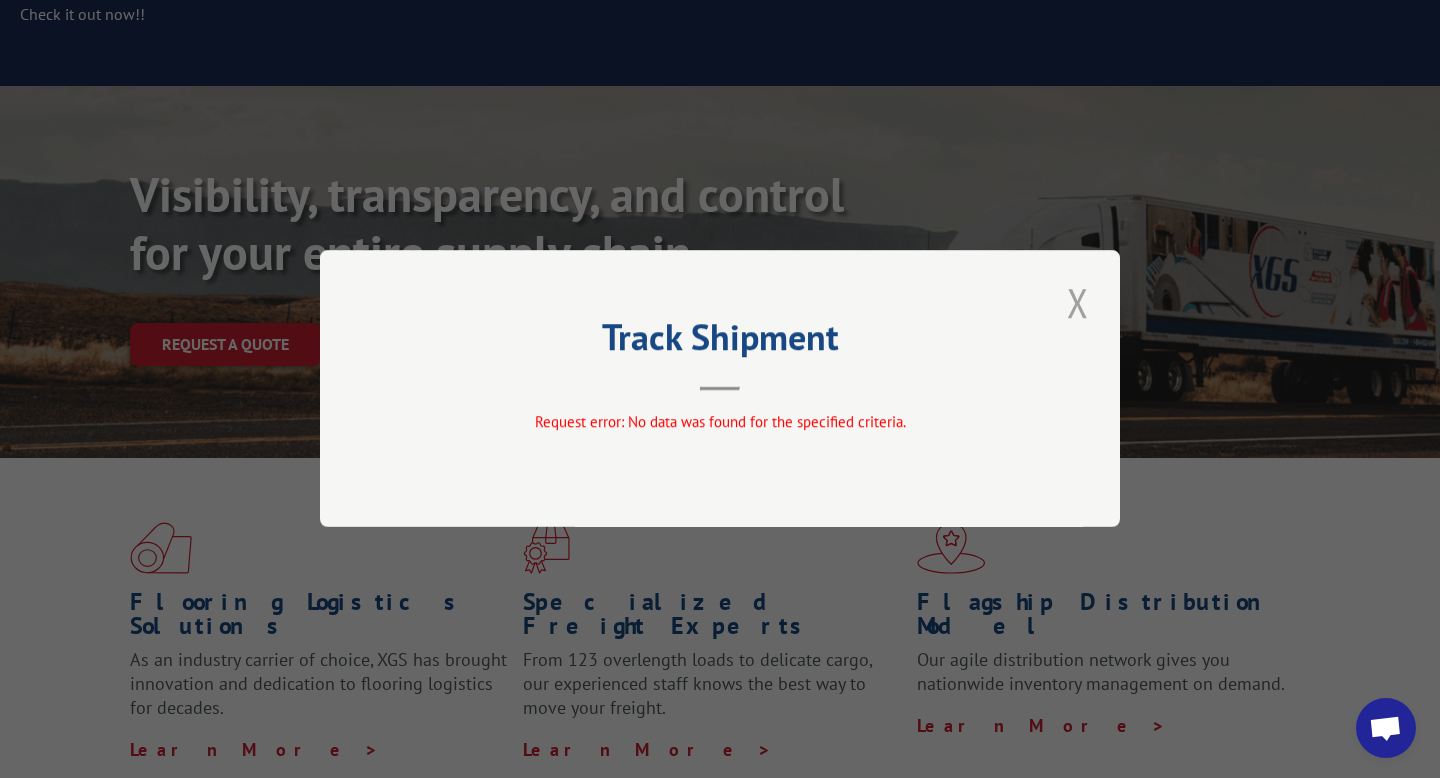 click at bounding box center (1078, 302) 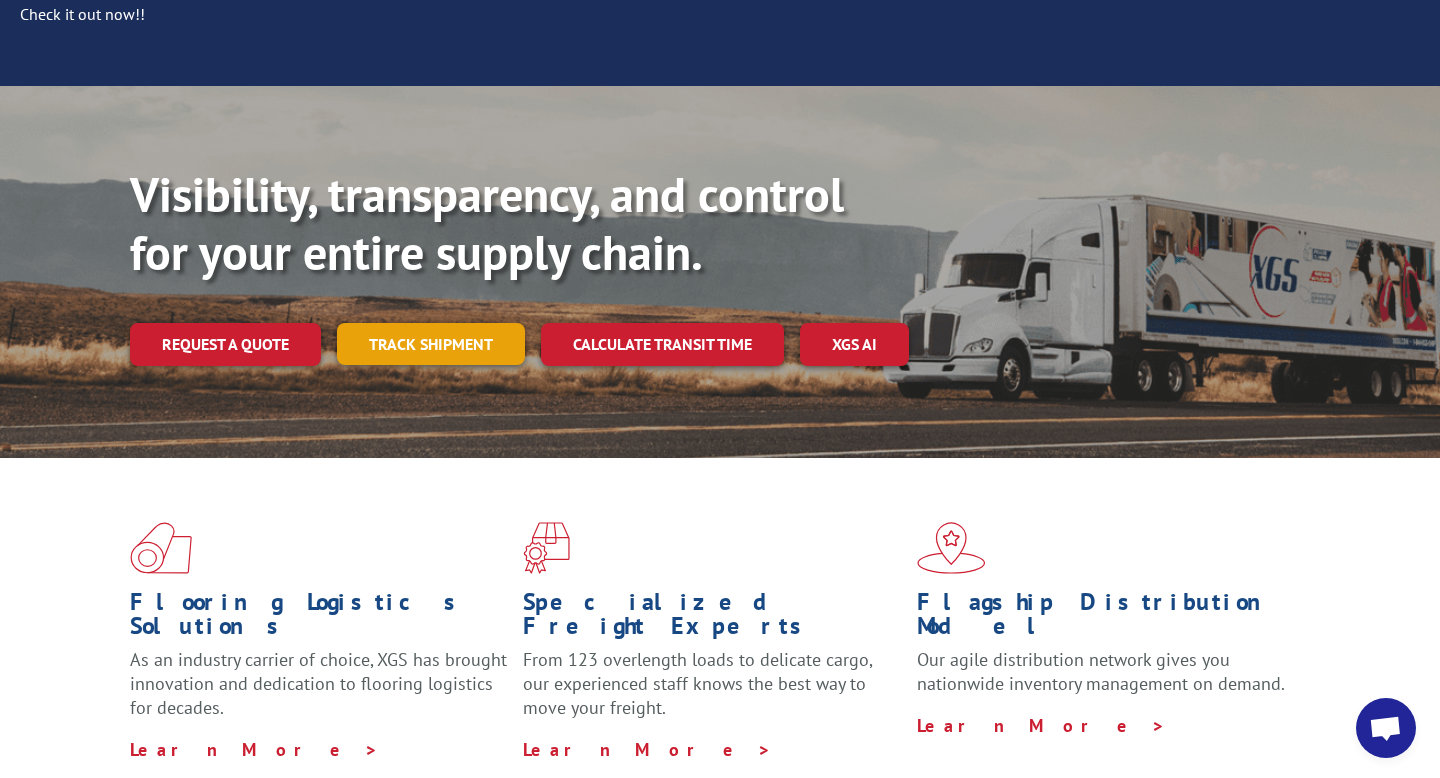 click on "Track shipment" at bounding box center [431, 344] 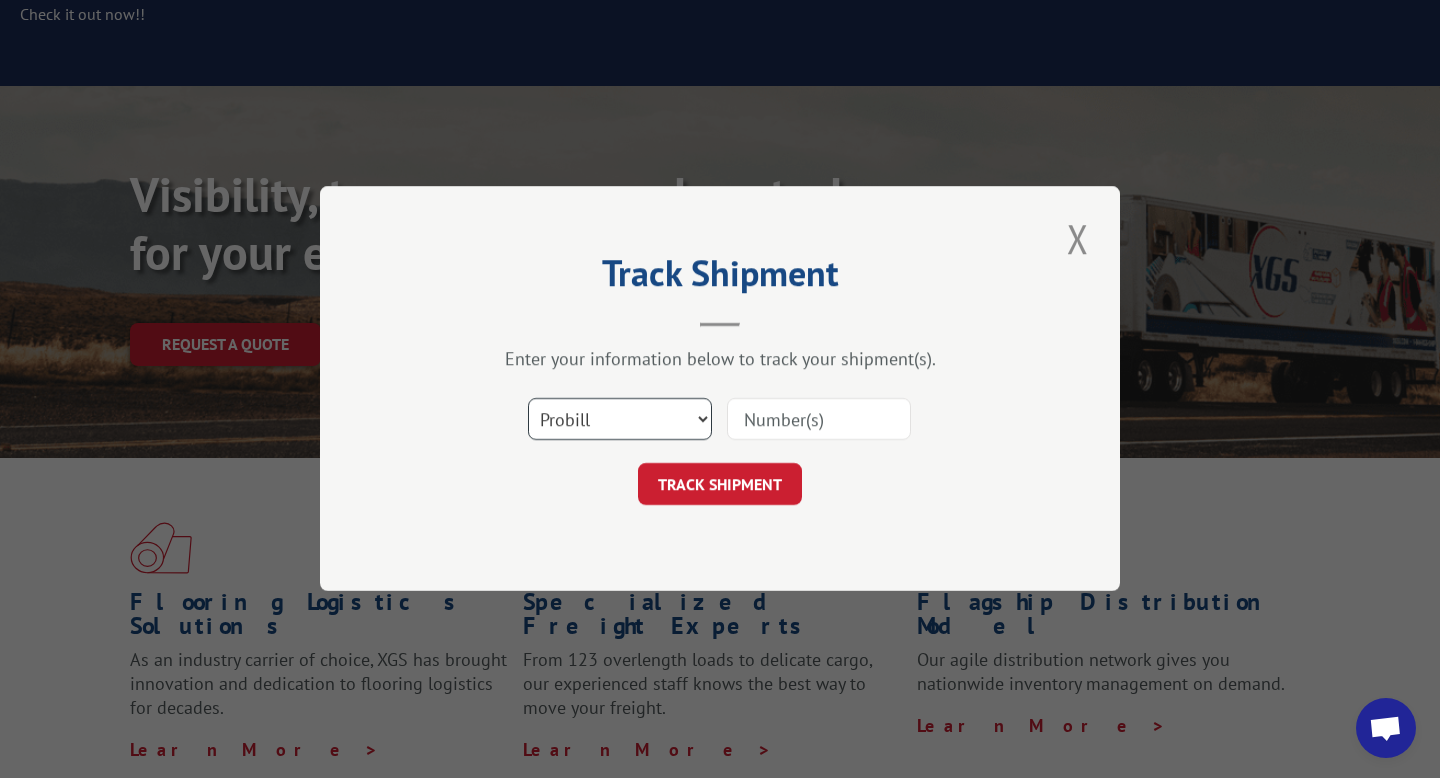 click on "Select category... Probill BOL PO" at bounding box center [620, 420] 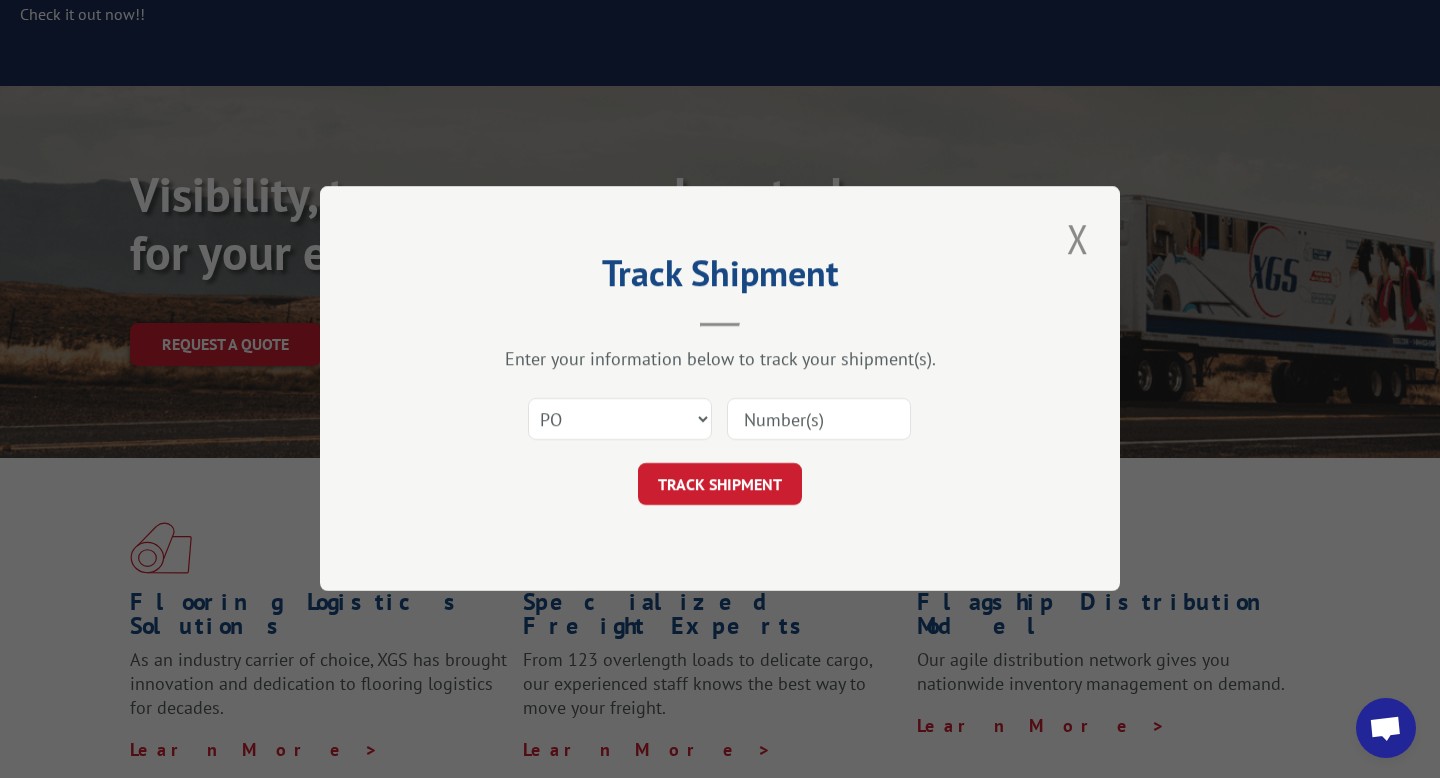 click at bounding box center (819, 420) 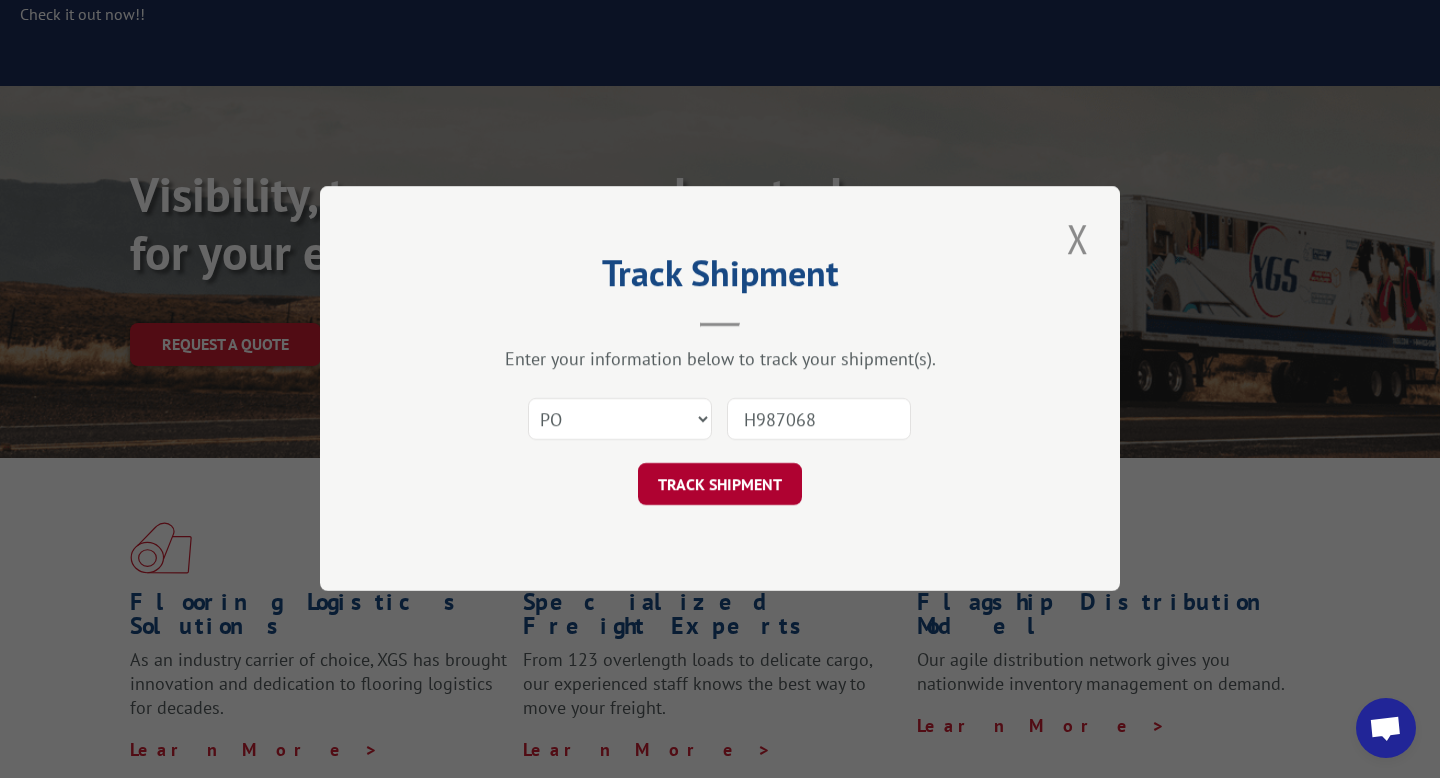 type on "H987068" 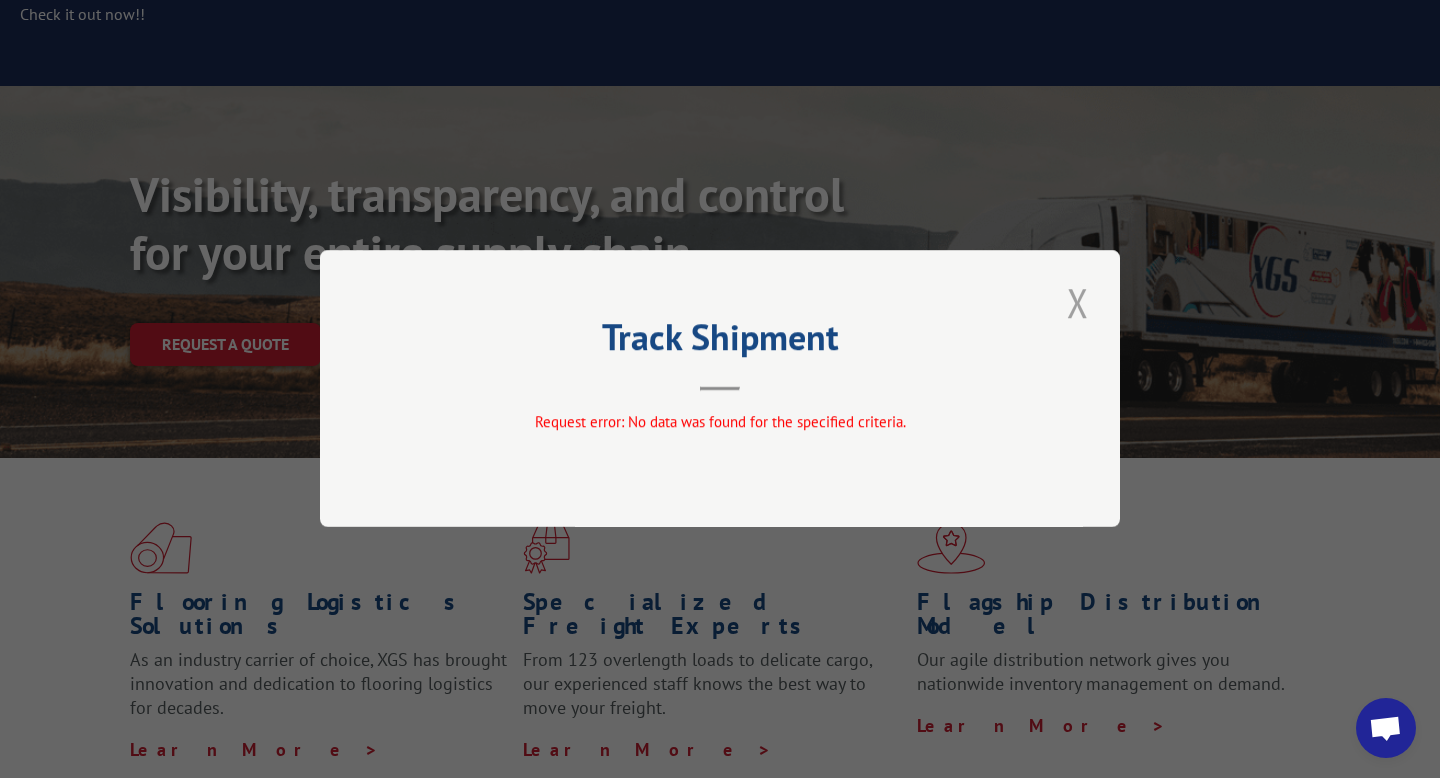 click at bounding box center [1078, 302] 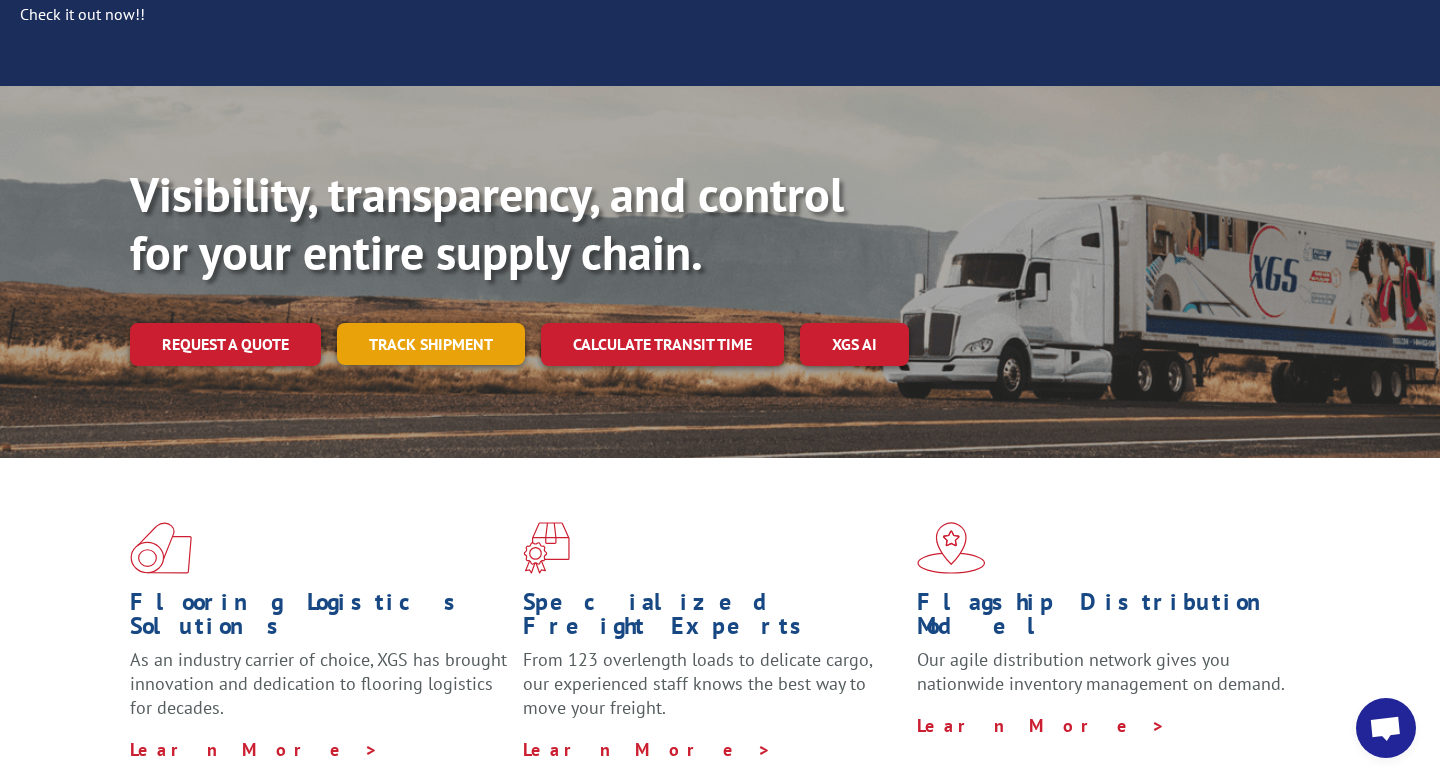 click on "Track shipment" at bounding box center [431, 344] 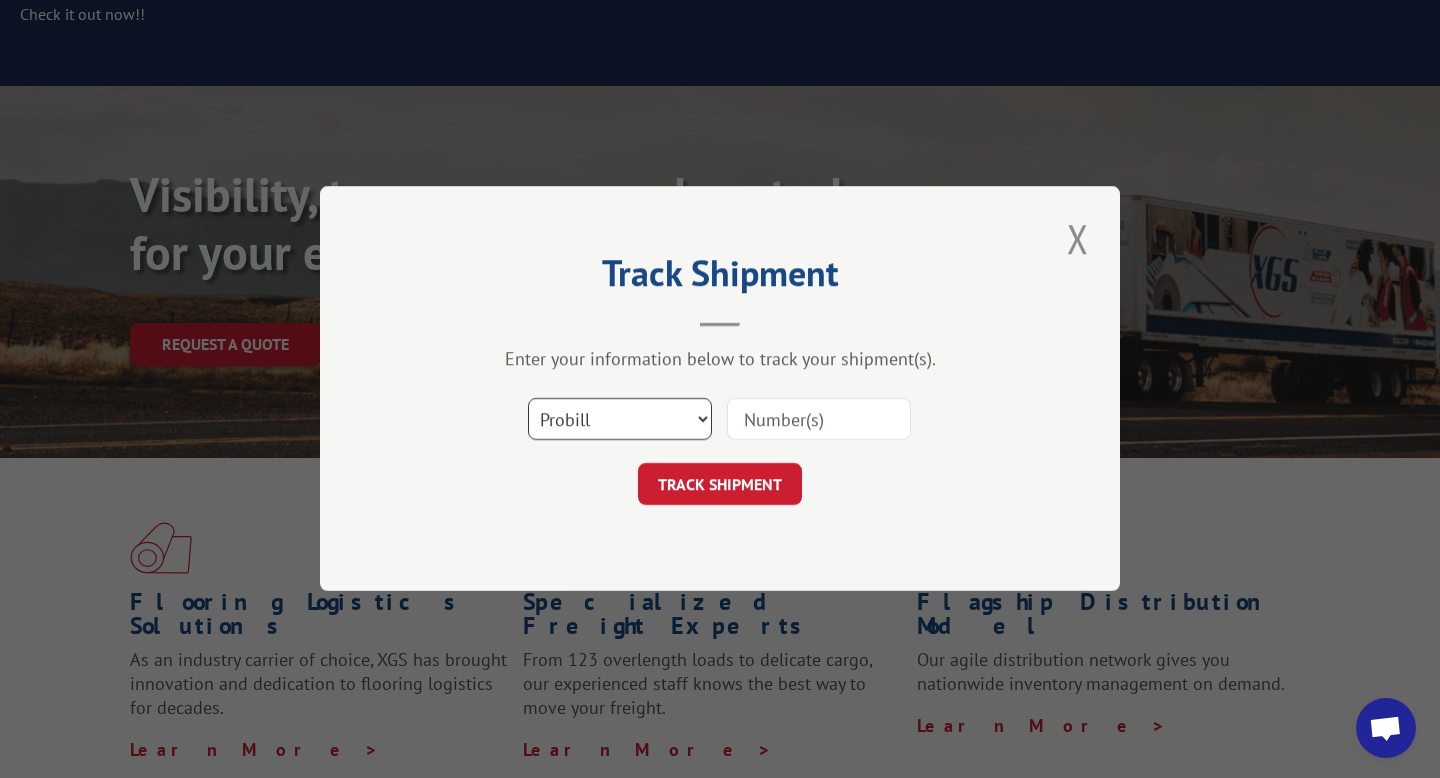 click on "Select category... Probill BOL PO" at bounding box center (620, 420) 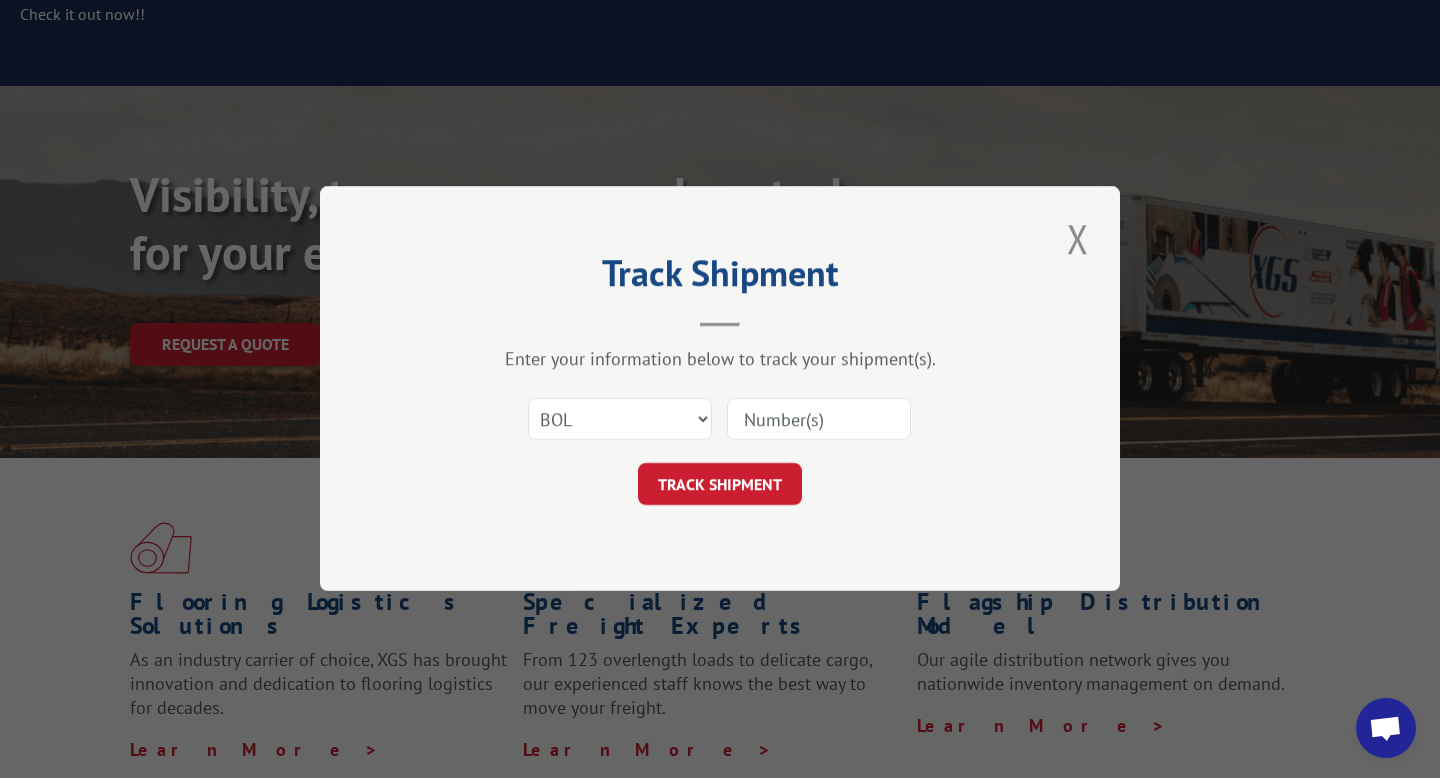 click at bounding box center (819, 420) 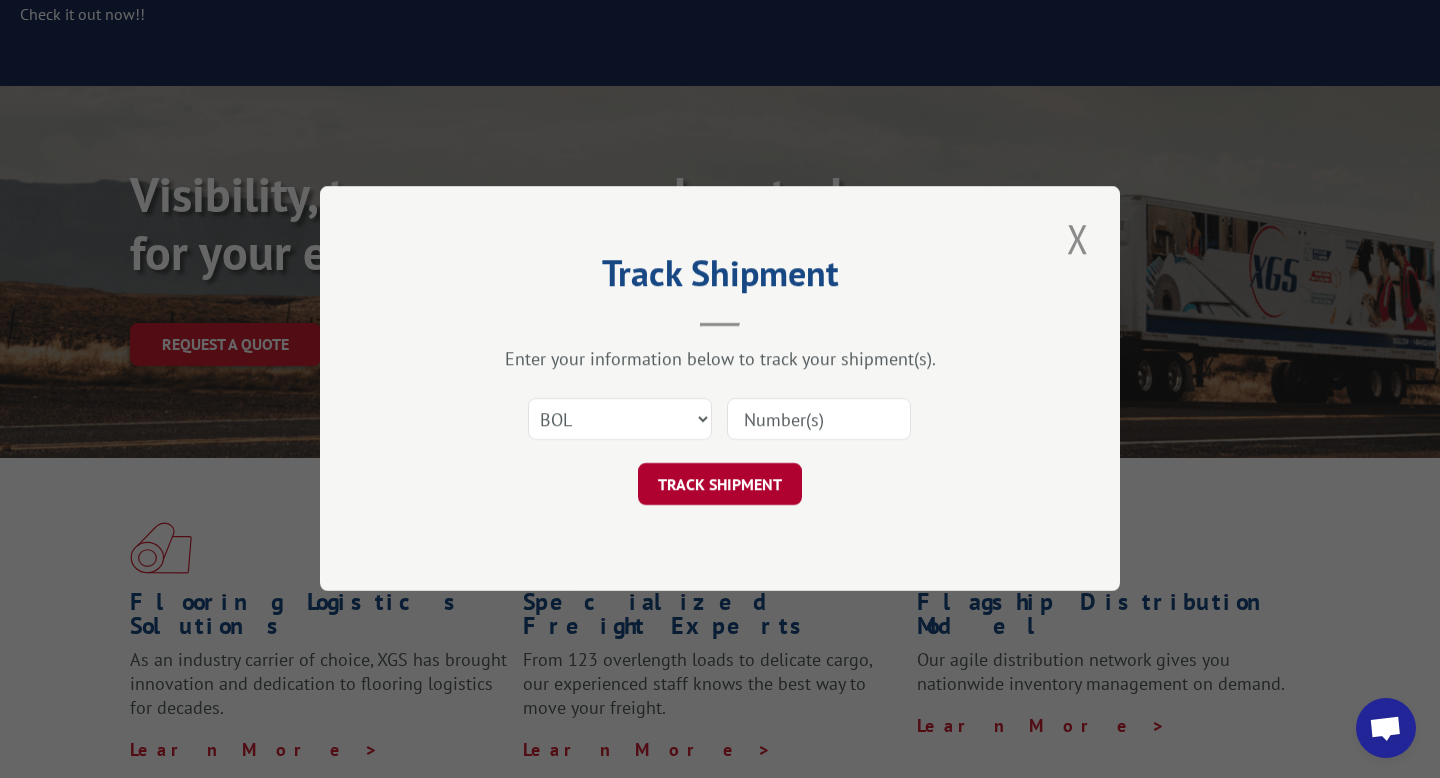 paste on "17299262" 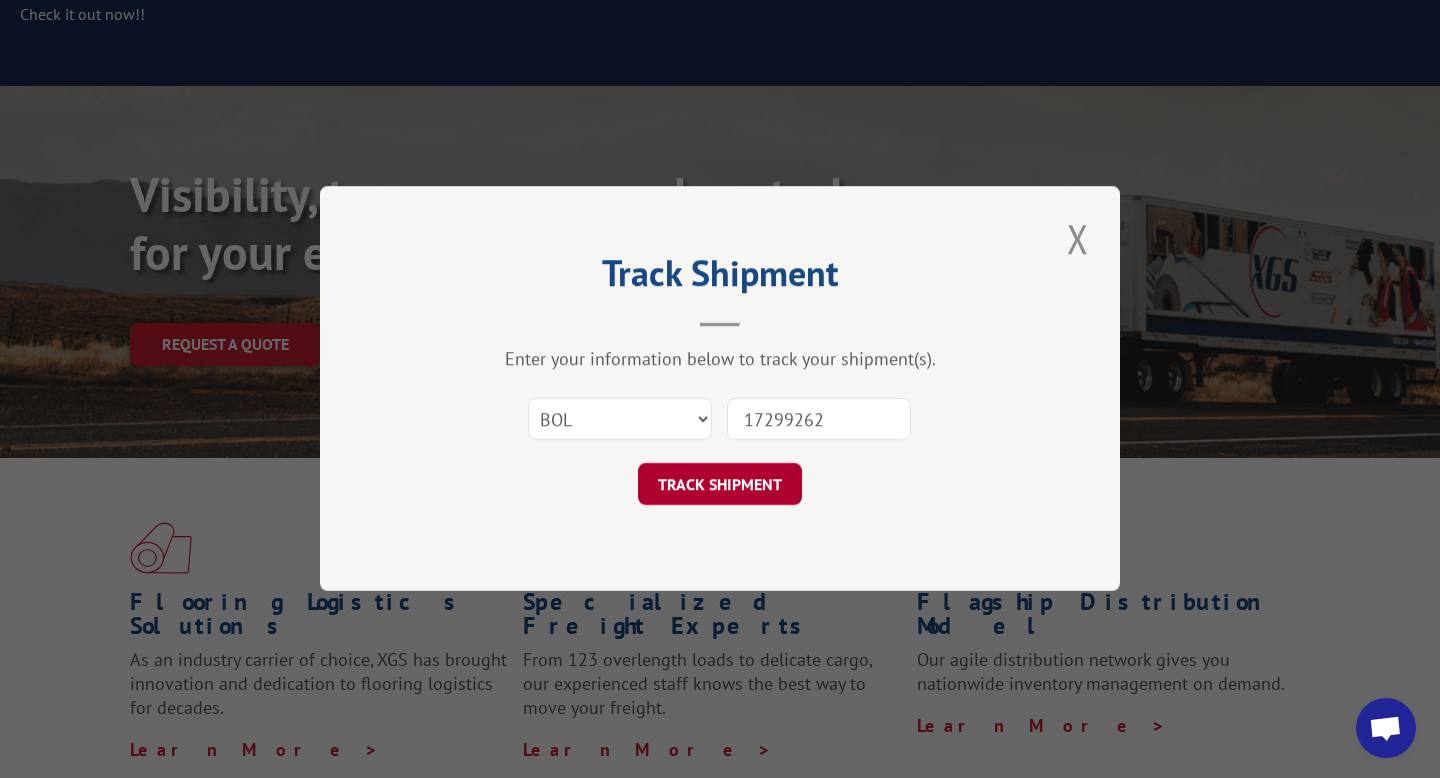 type on "17299262" 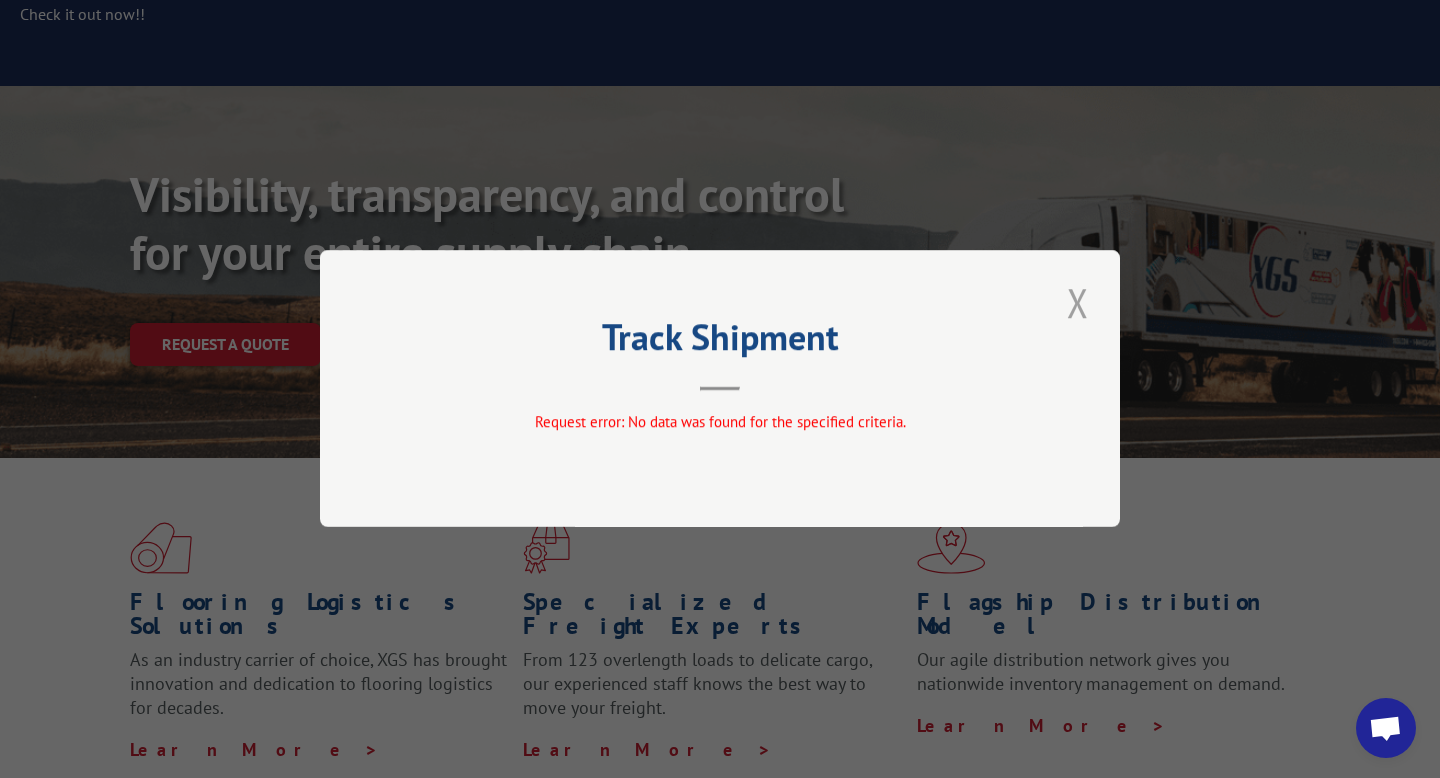 click at bounding box center [1078, 302] 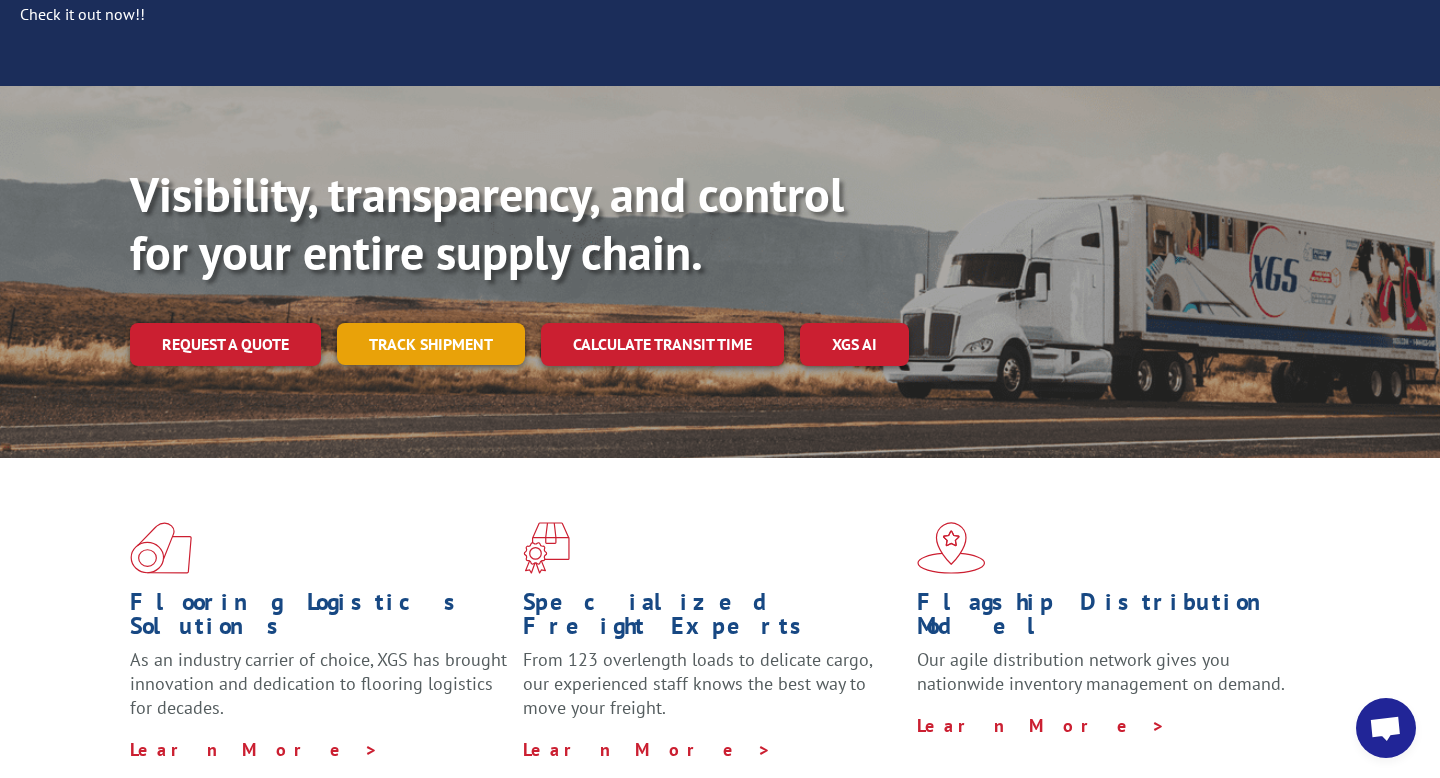 click on "Track shipment" at bounding box center [431, 344] 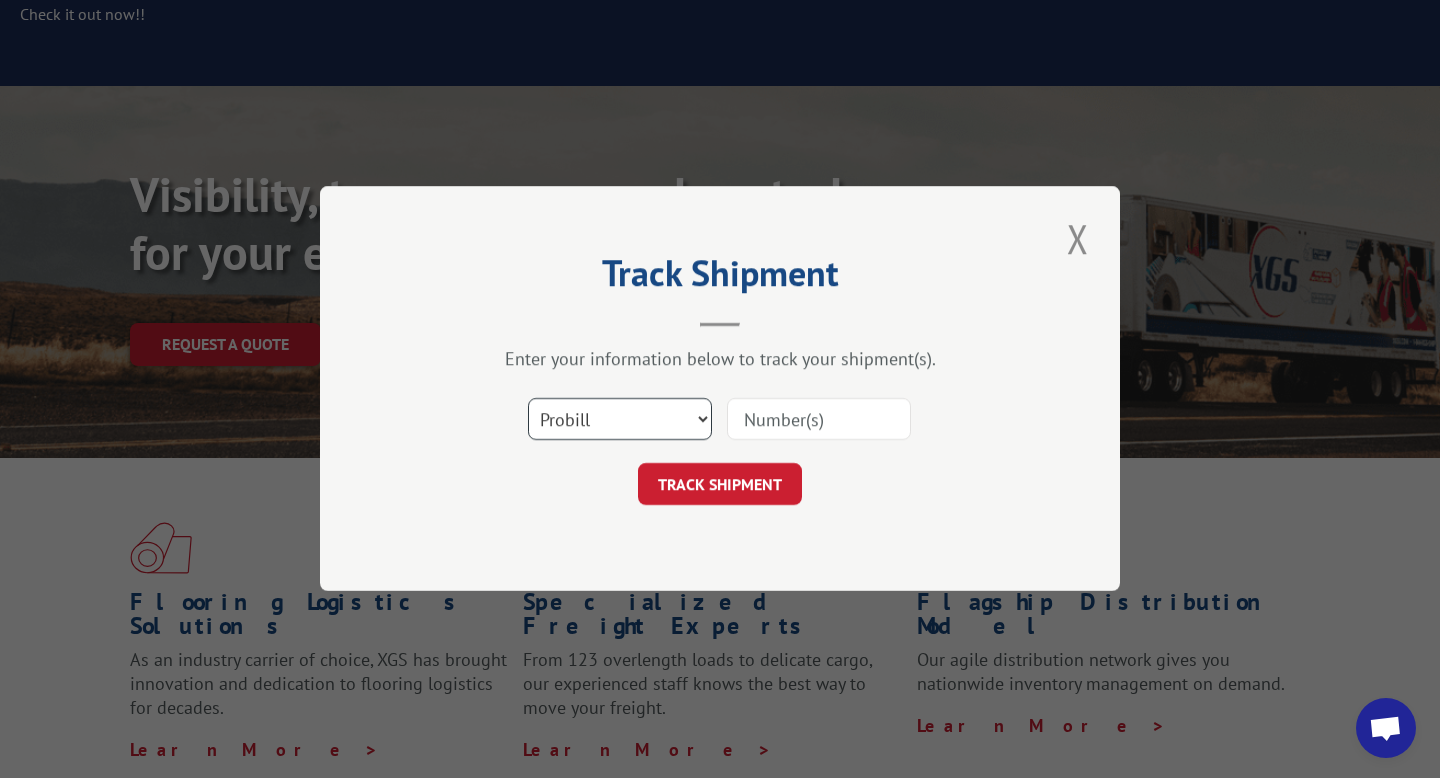 click on "Select category... Probill BOL PO" at bounding box center [620, 420] 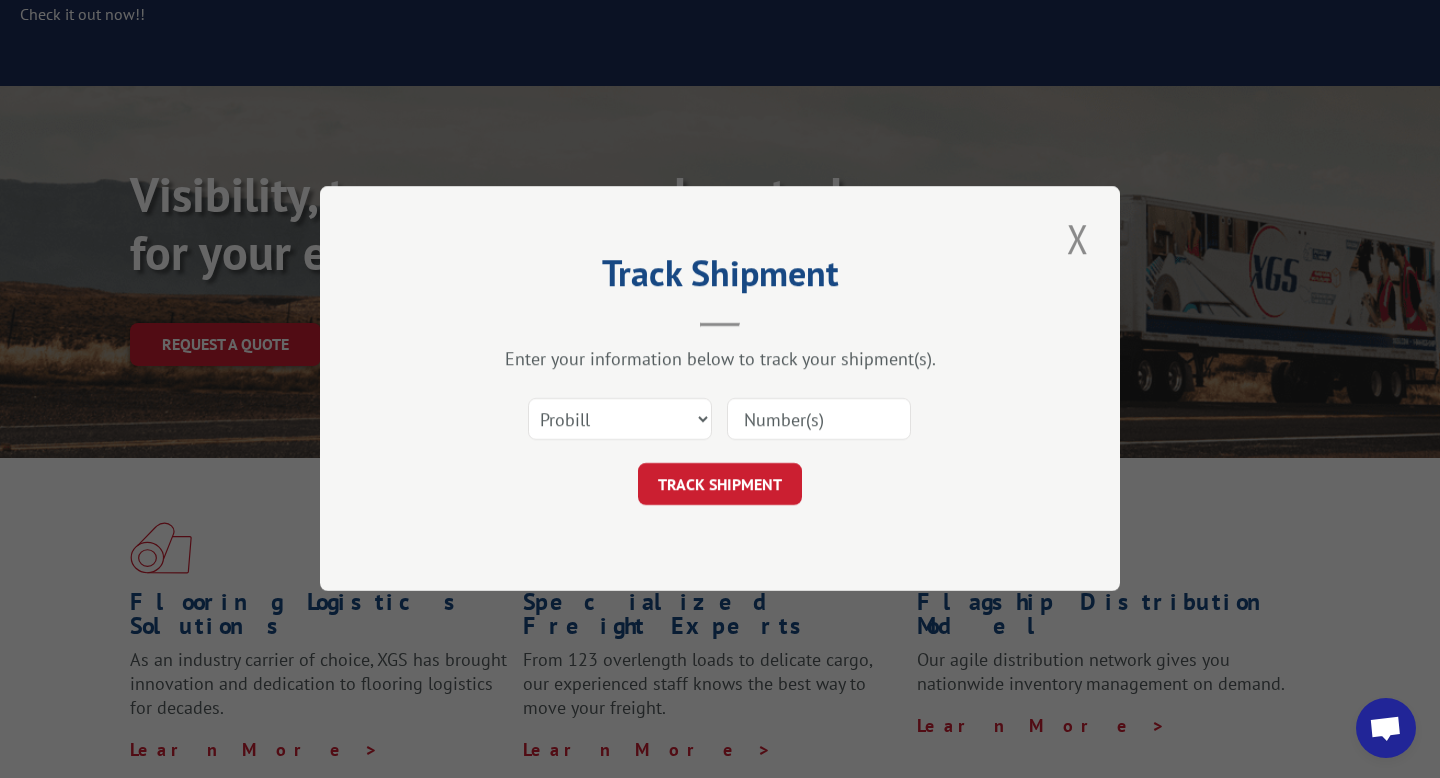 click at bounding box center [819, 420] 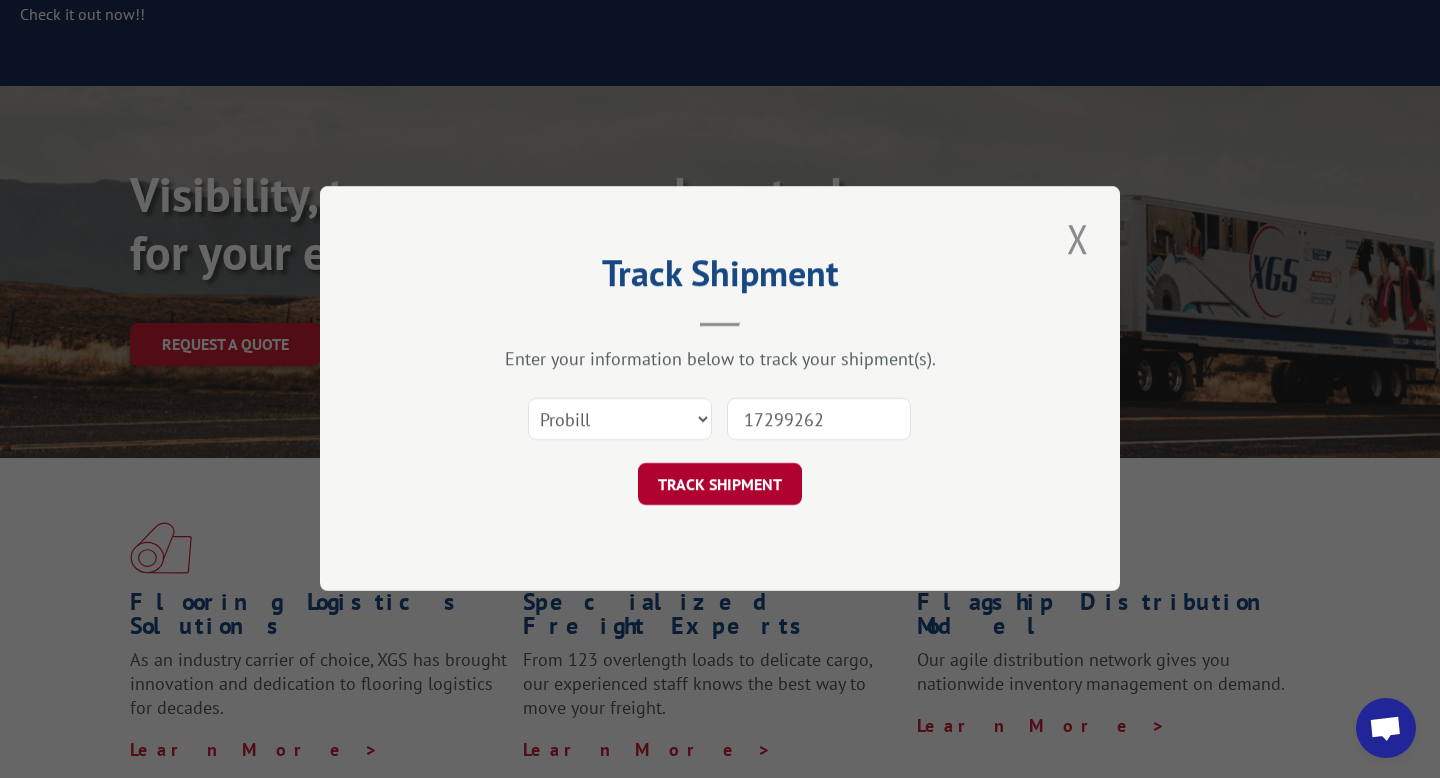 type on "17299262" 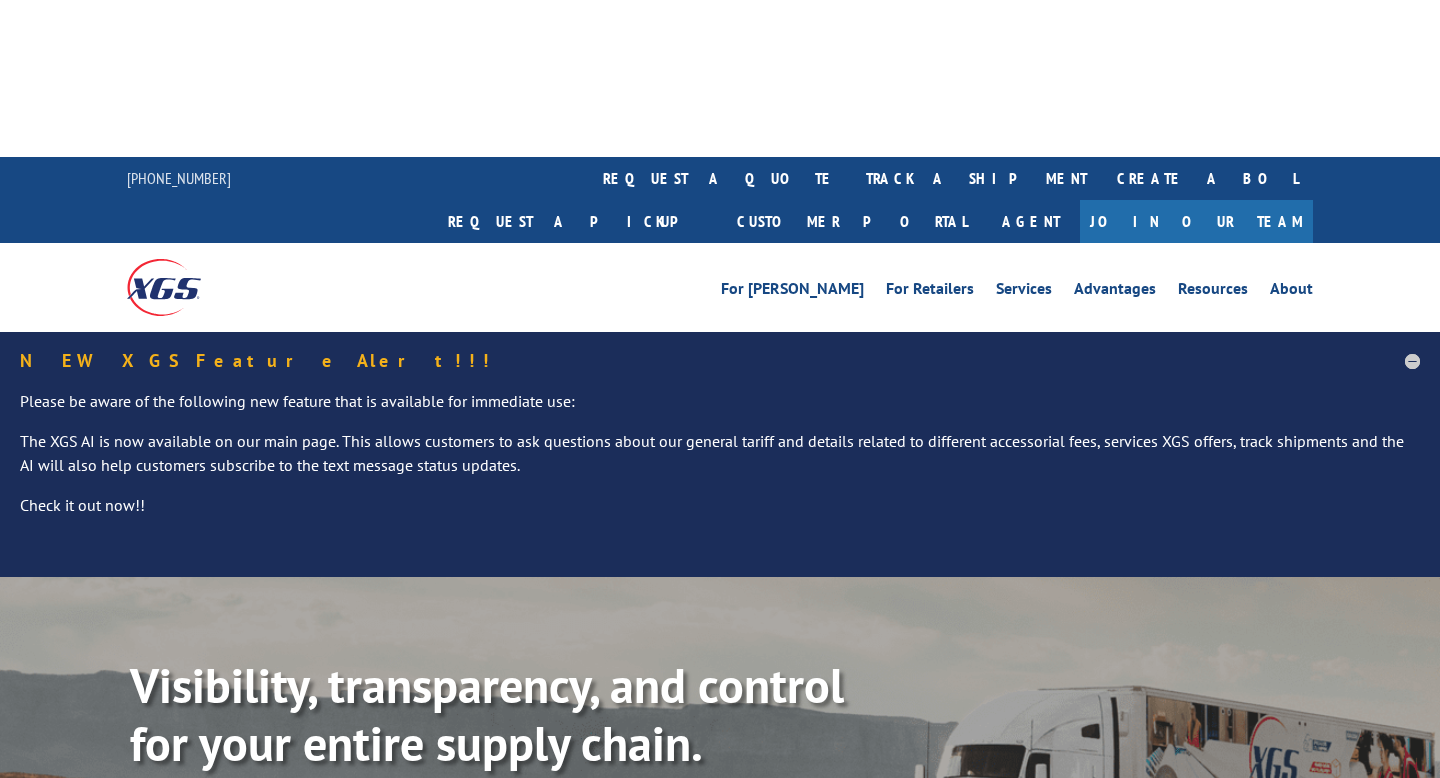 scroll, scrollTop: 0, scrollLeft: 0, axis: both 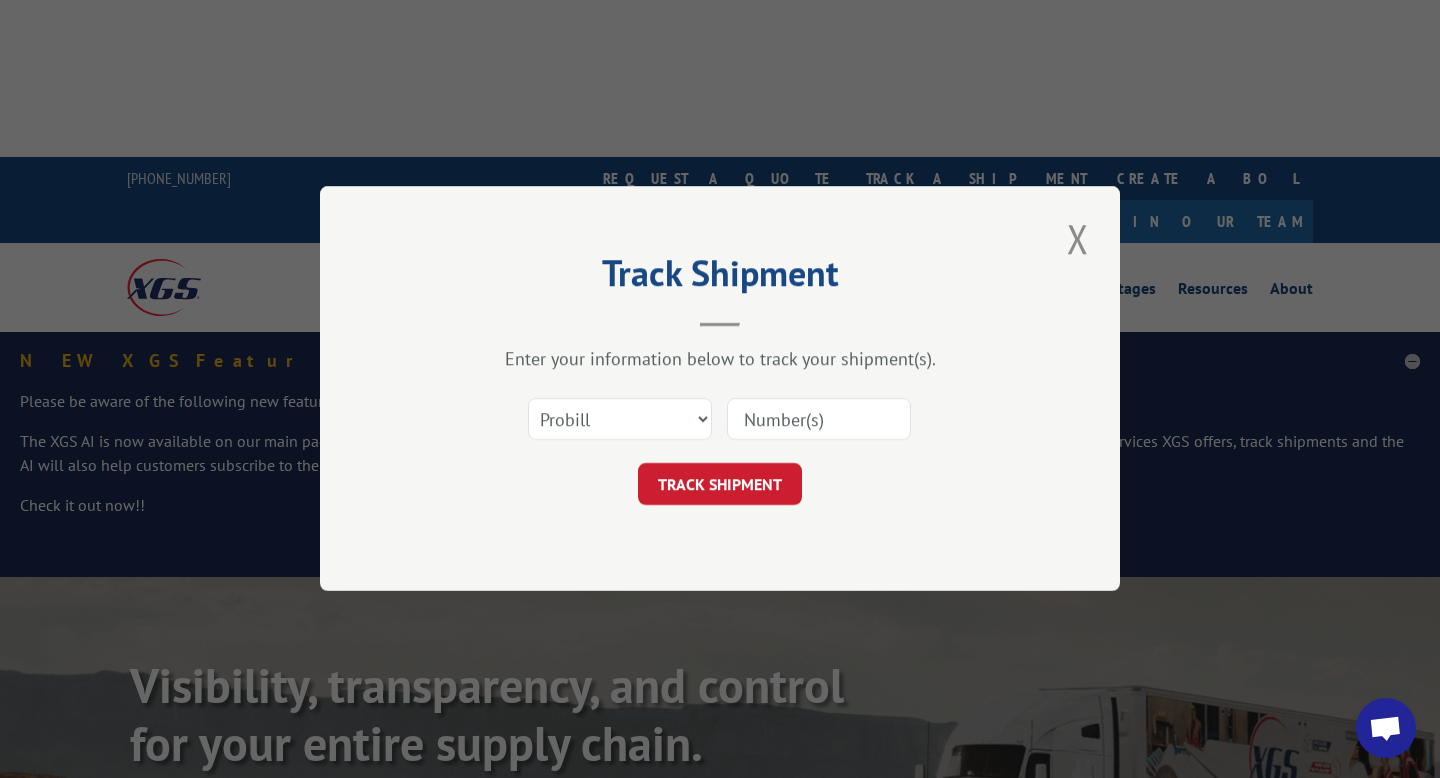 click at bounding box center (819, 420) 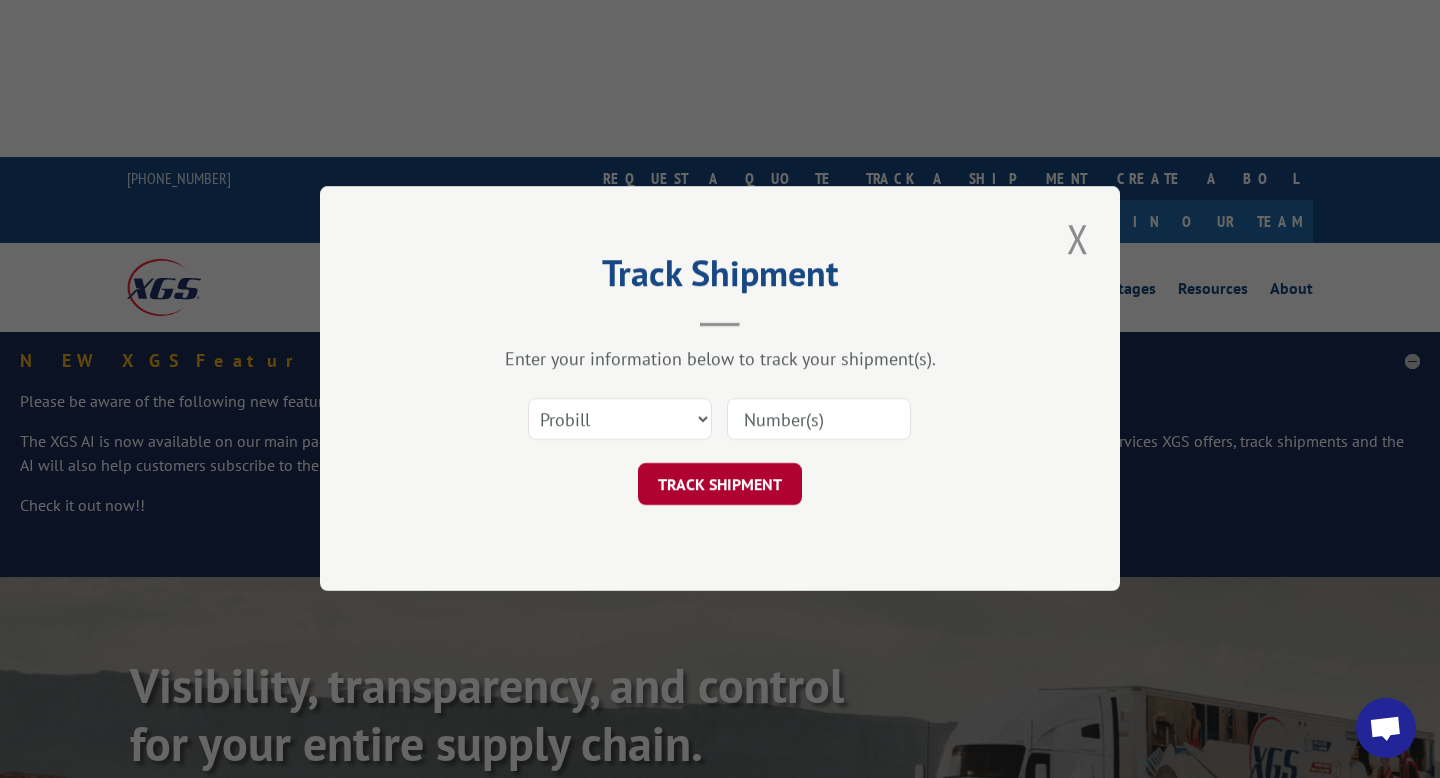 paste on "17423846" 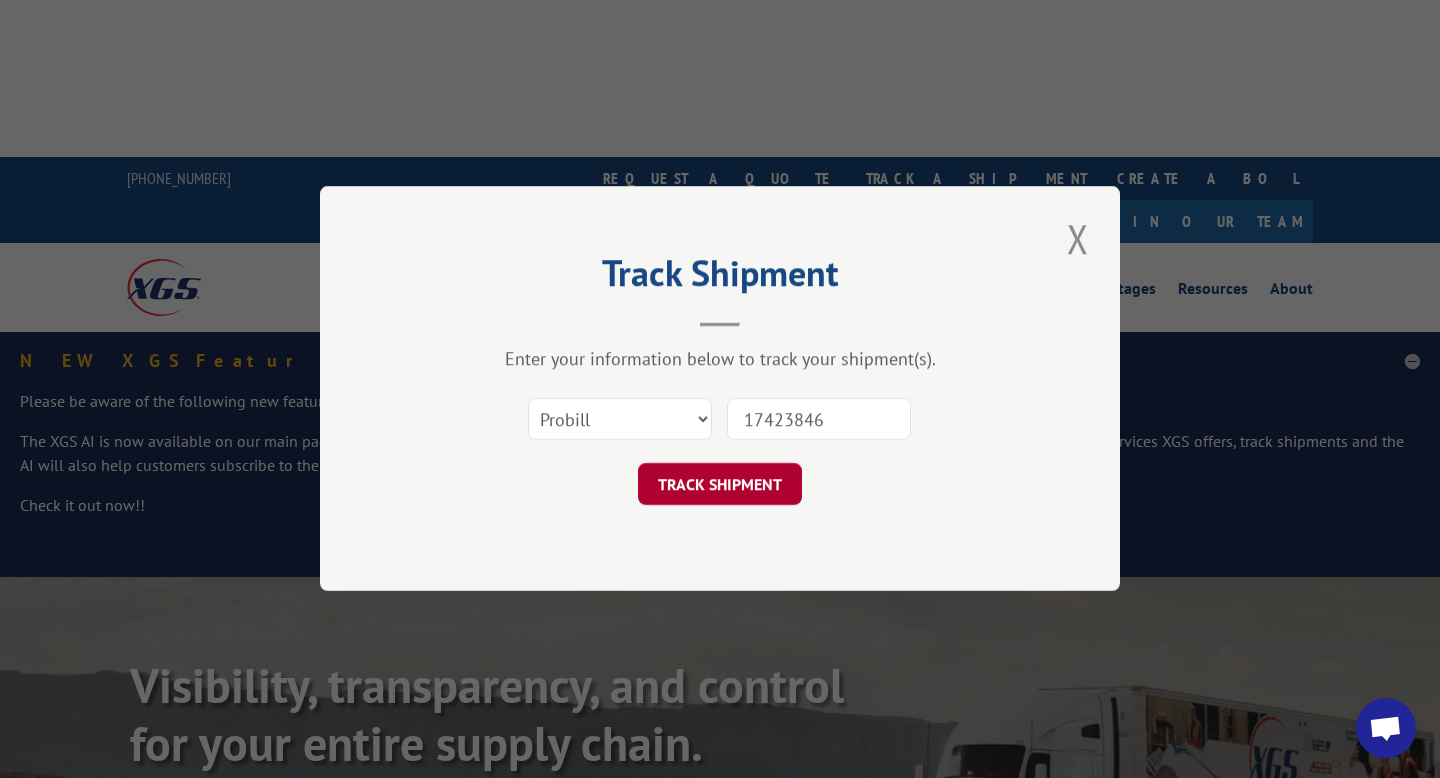 type on "17423846" 